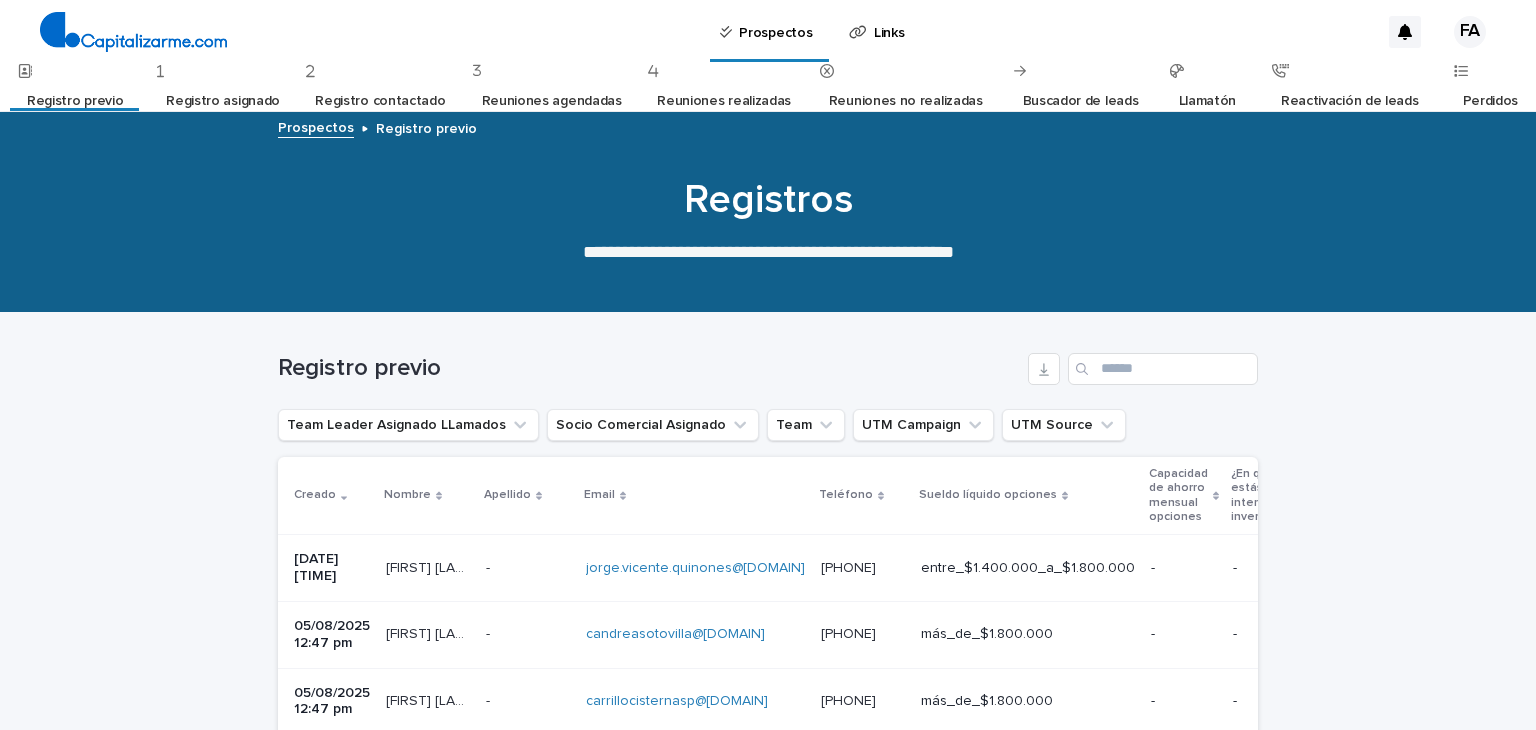 scroll, scrollTop: 0, scrollLeft: 0, axis: both 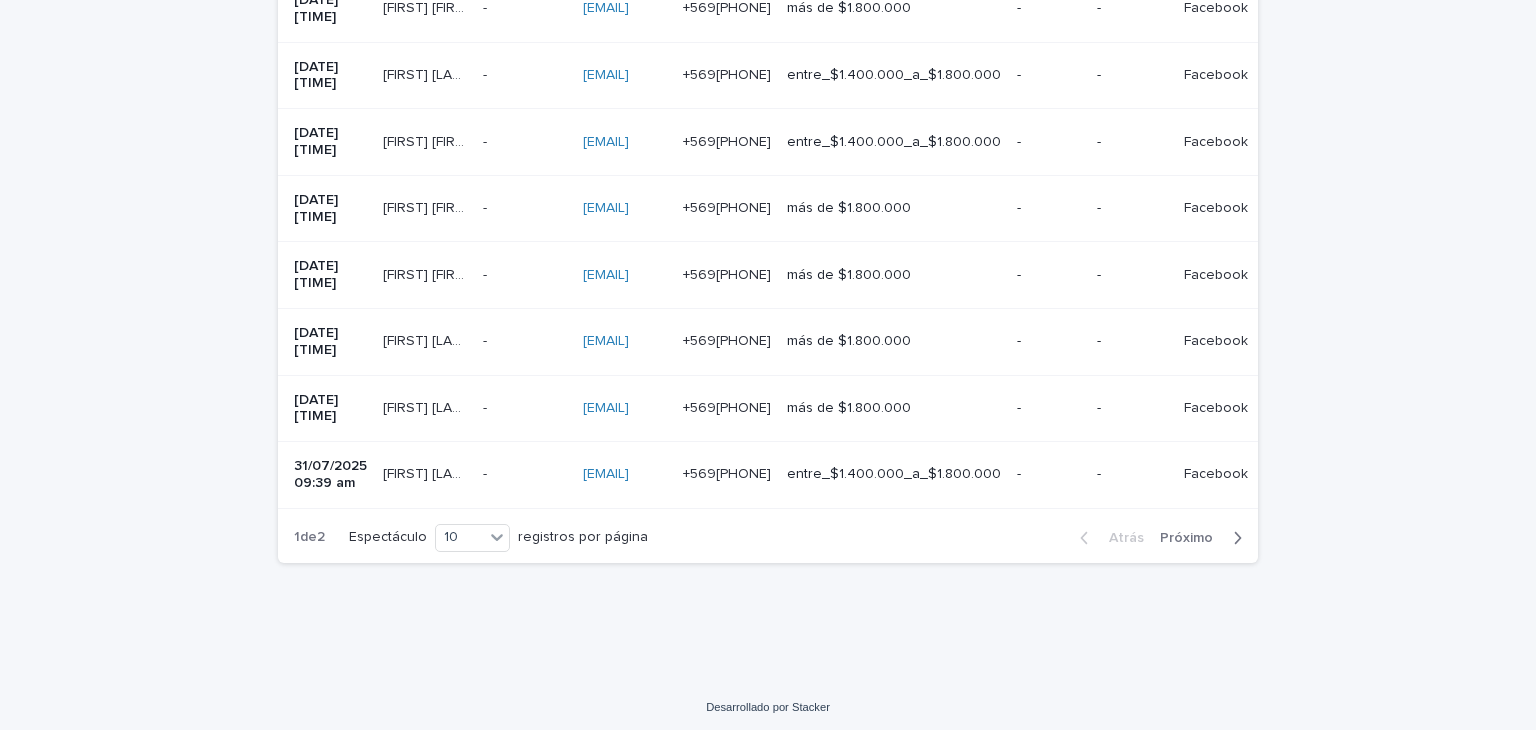 click on "Próximo" at bounding box center [1186, 538] 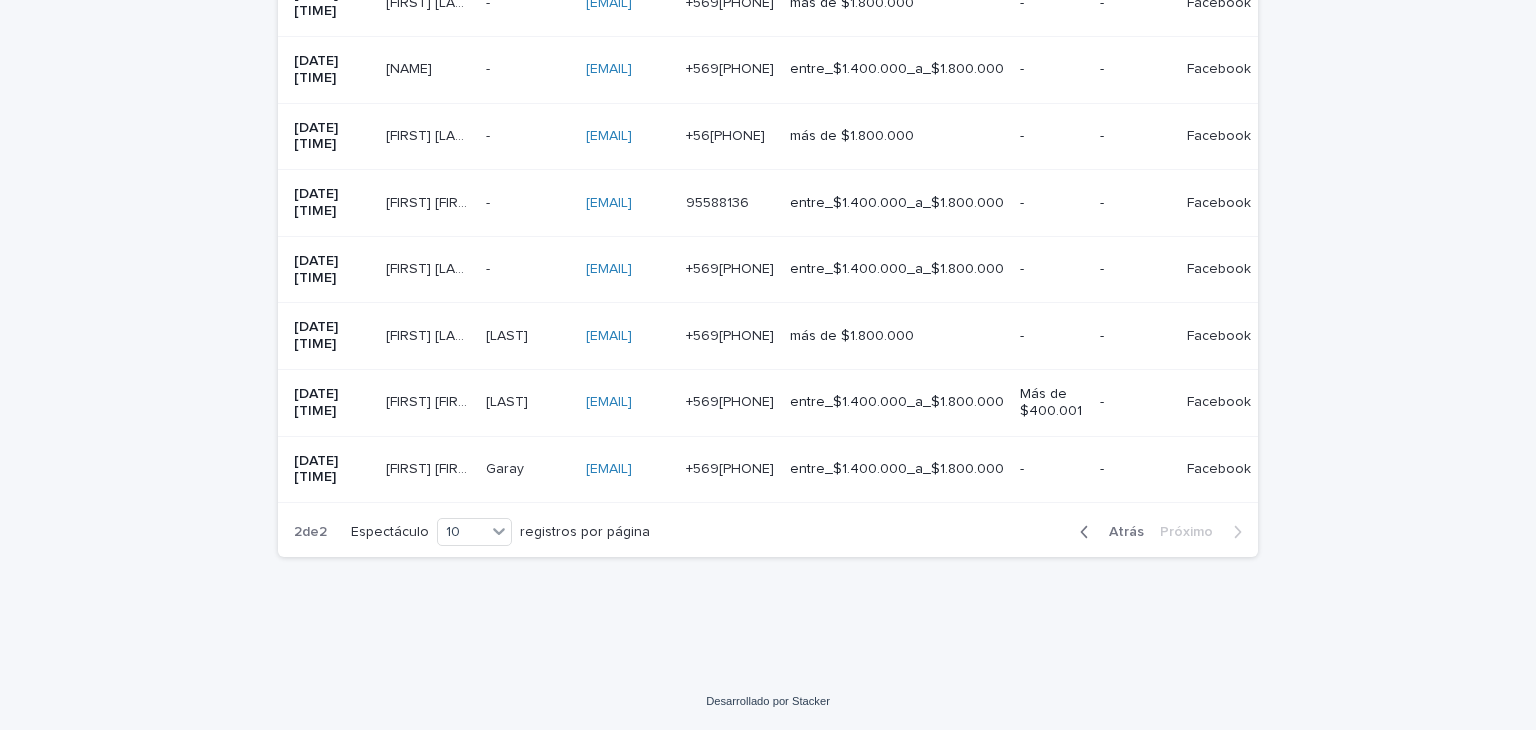 scroll, scrollTop: 659, scrollLeft: 0, axis: vertical 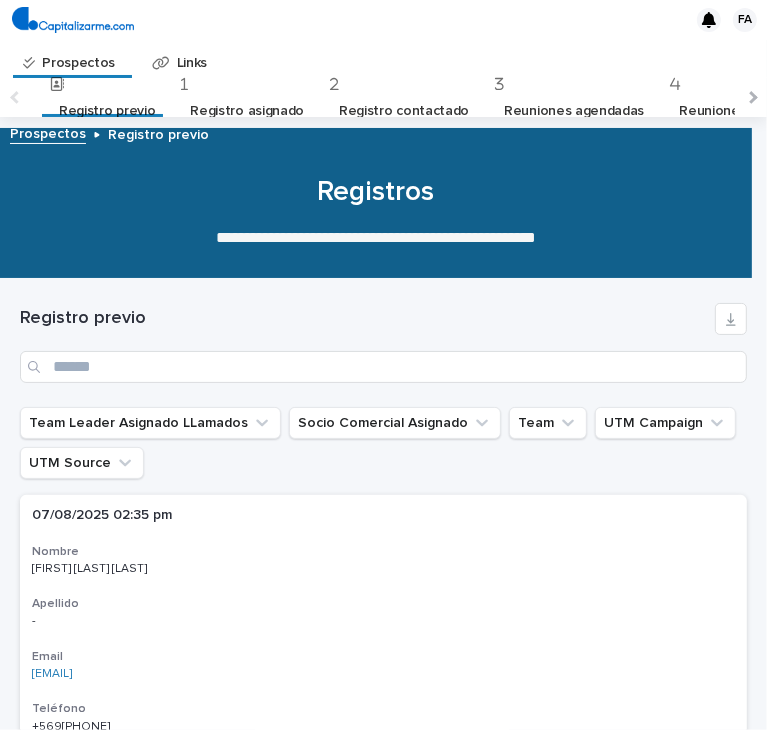 click on "Registro previo" at bounding box center (107, 111) 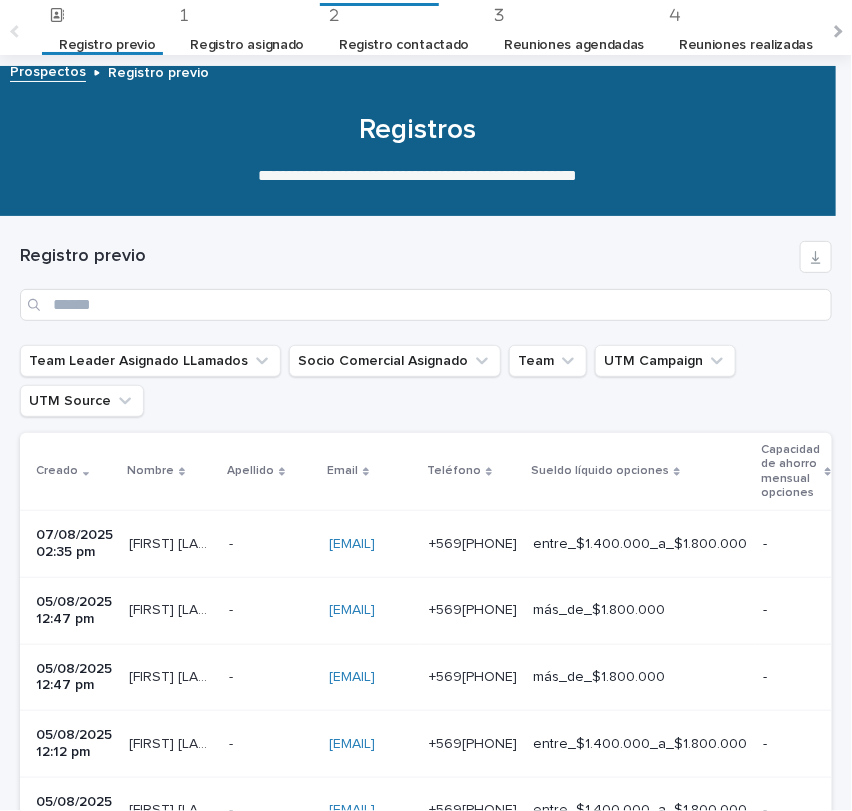 scroll, scrollTop: 64, scrollLeft: 0, axis: vertical 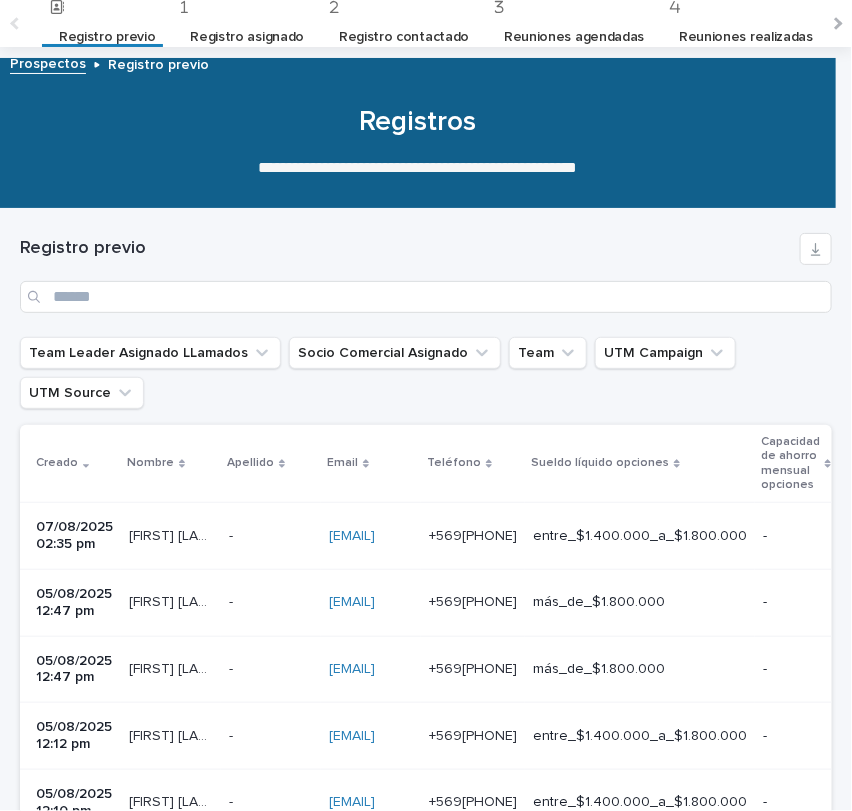 drag, startPoint x: 736, startPoint y: 1, endPoint x: 360, endPoint y: 253, distance: 452.63672 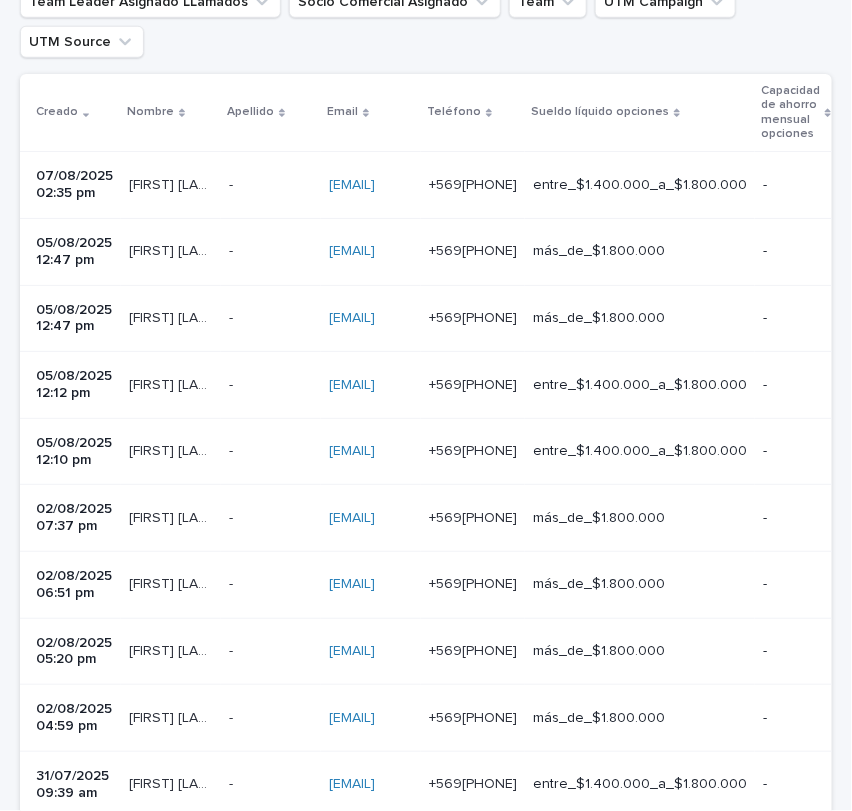 scroll, scrollTop: 414, scrollLeft: 0, axis: vertical 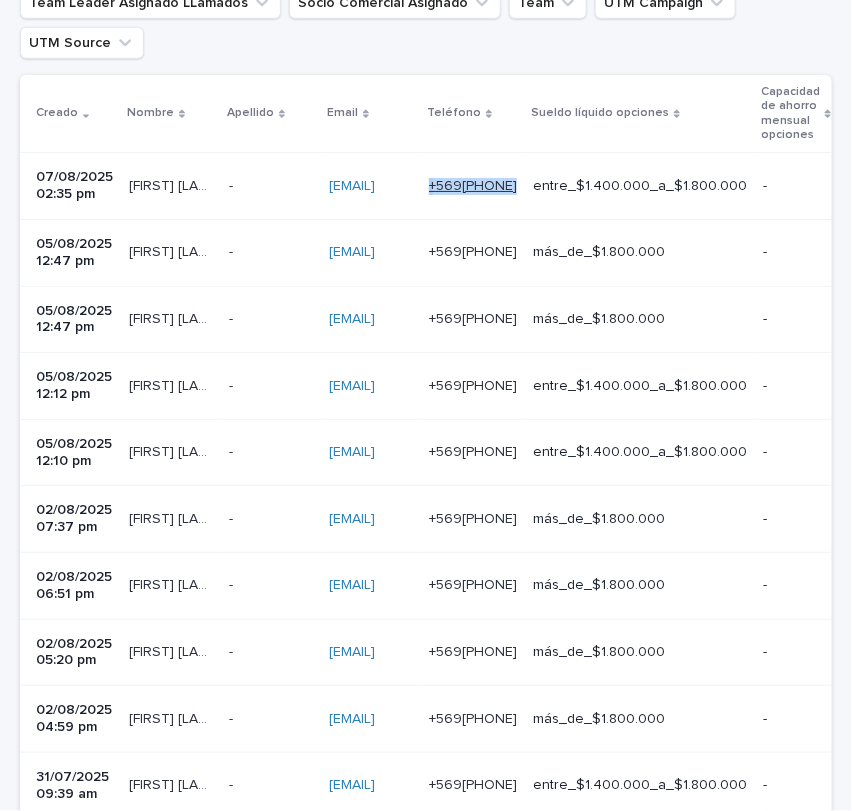 drag, startPoint x: 665, startPoint y: 186, endPoint x: 570, endPoint y: 188, distance: 95.02105 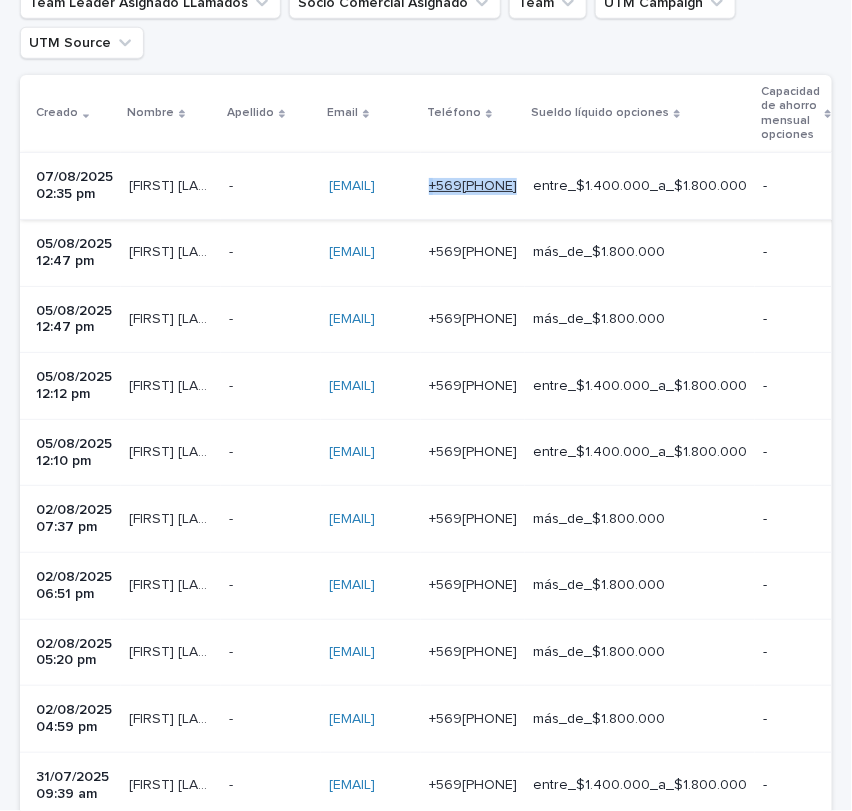 scroll, scrollTop: 0, scrollLeft: 0, axis: both 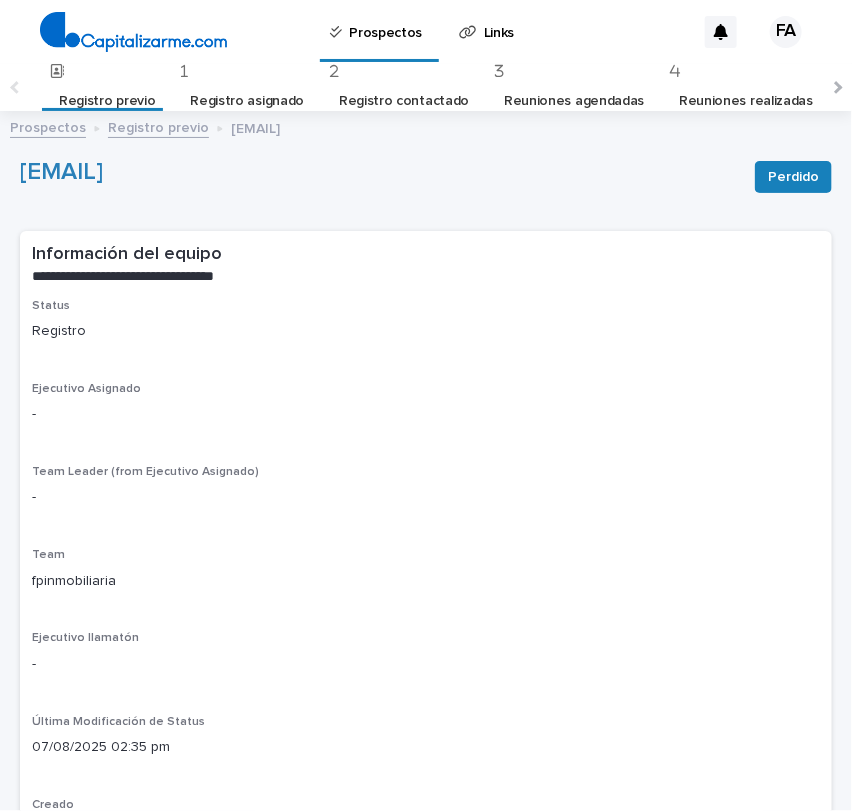 click on "Registro previo" at bounding box center [158, 126] 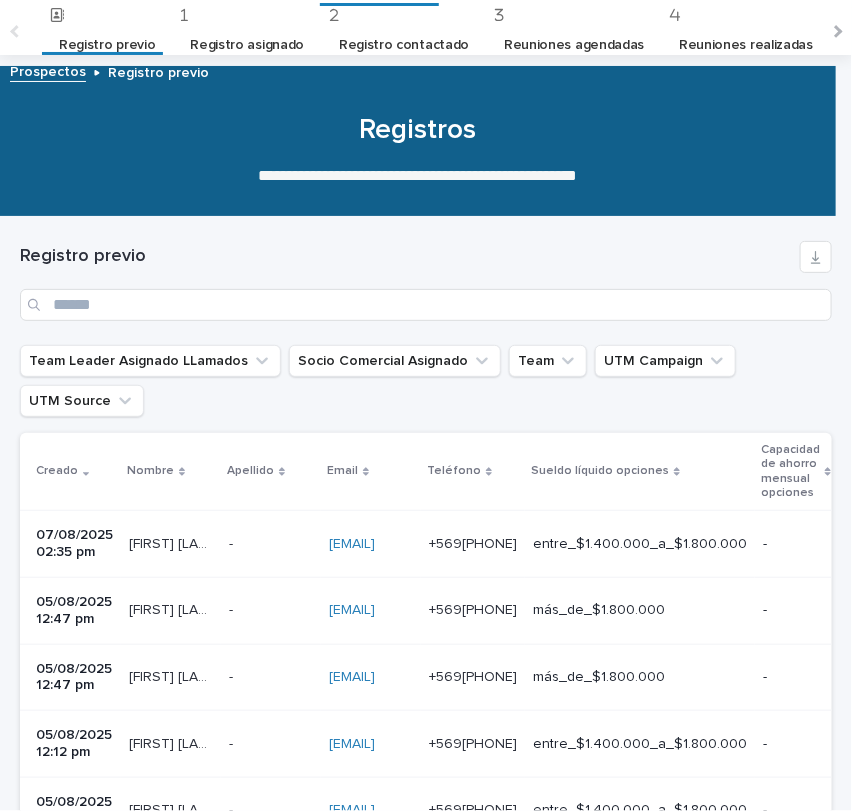 scroll, scrollTop: 64, scrollLeft: 0, axis: vertical 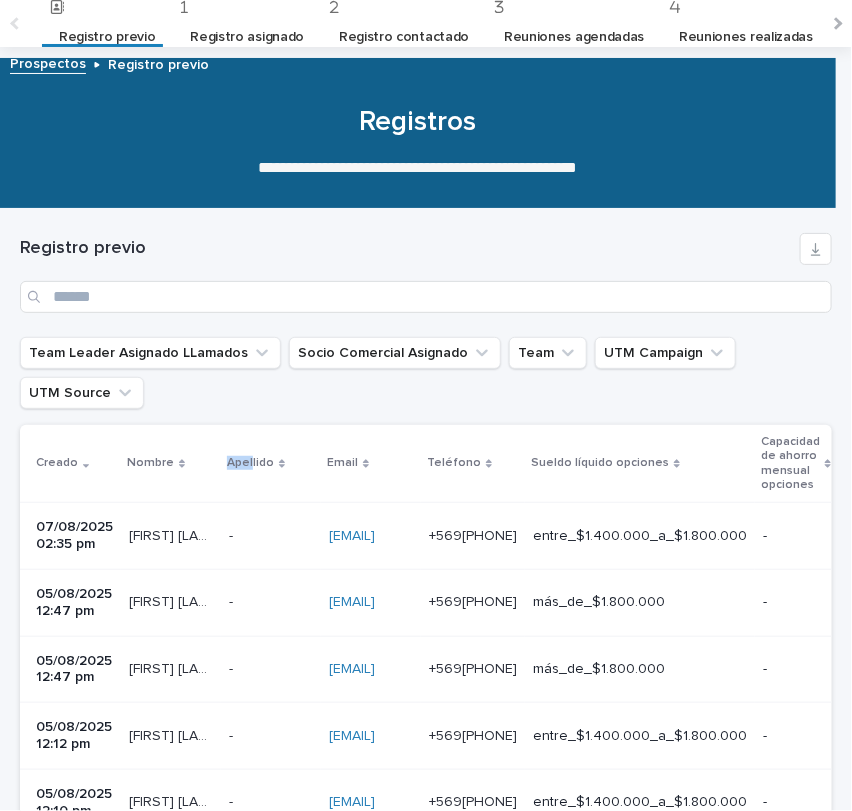 drag, startPoint x: 212, startPoint y: 464, endPoint x: 251, endPoint y: 466, distance: 39.051247 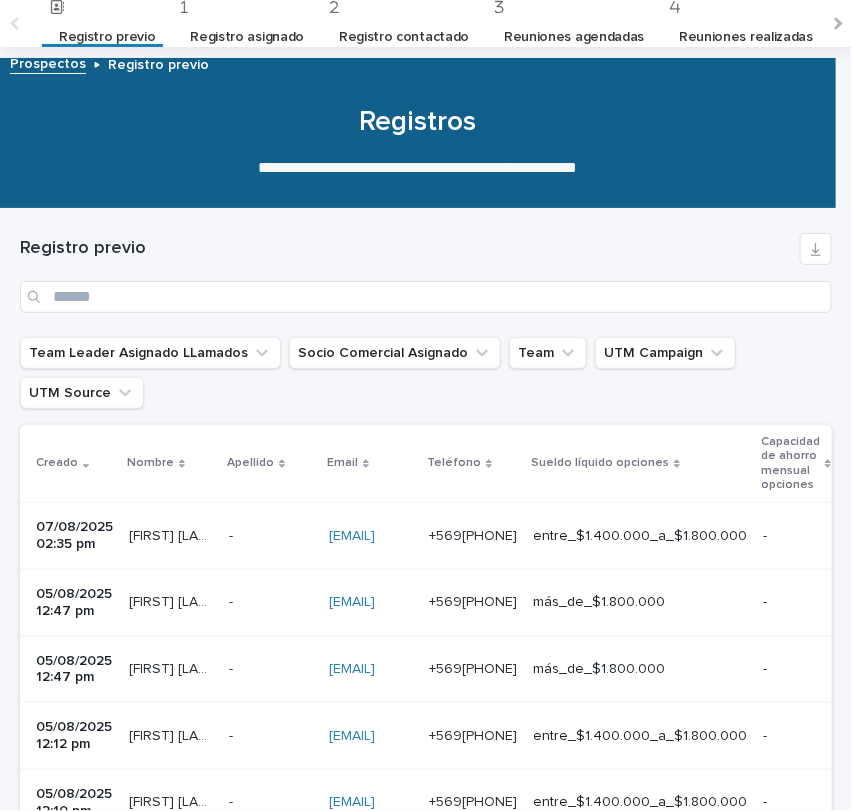 click on "[FIRST] [LAST] [LAST]" at bounding box center (173, 534) 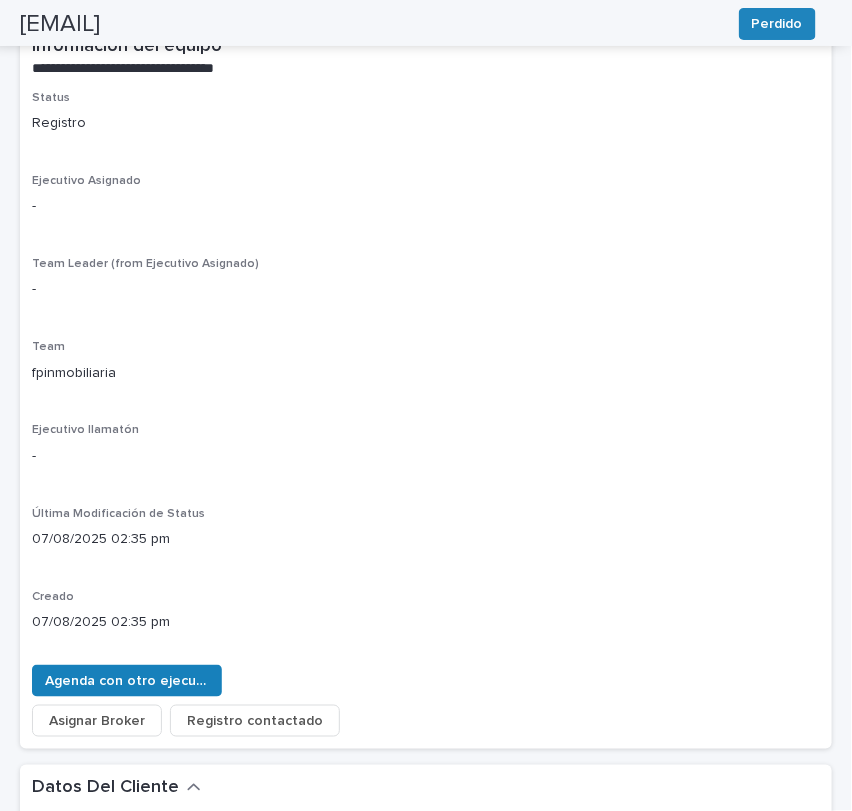 scroll, scrollTop: 0, scrollLeft: 0, axis: both 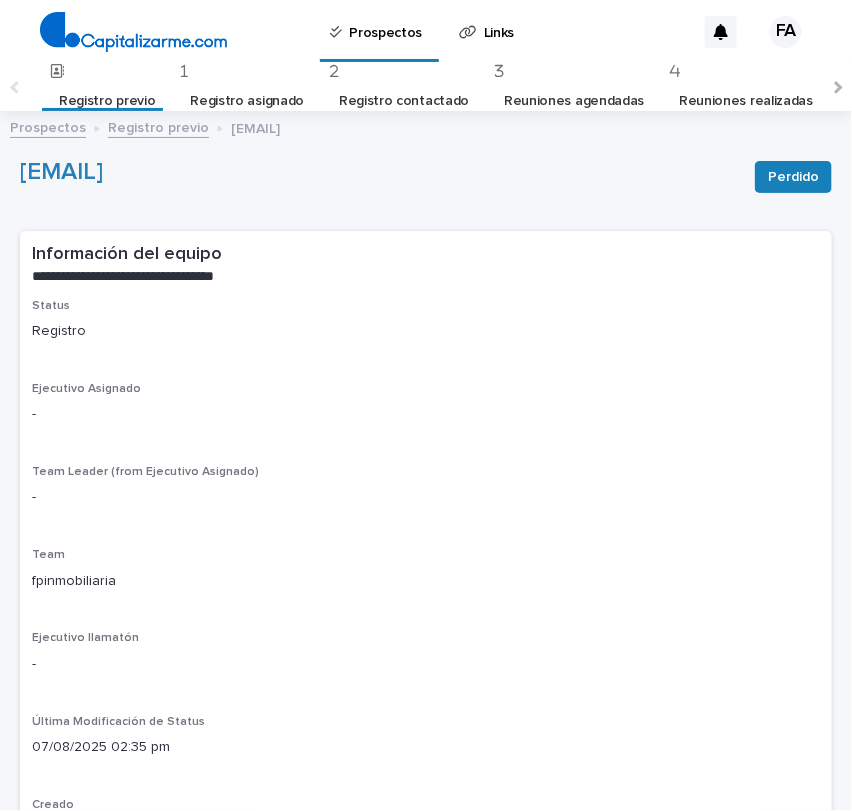 click on "Registro previo" at bounding box center (158, 126) 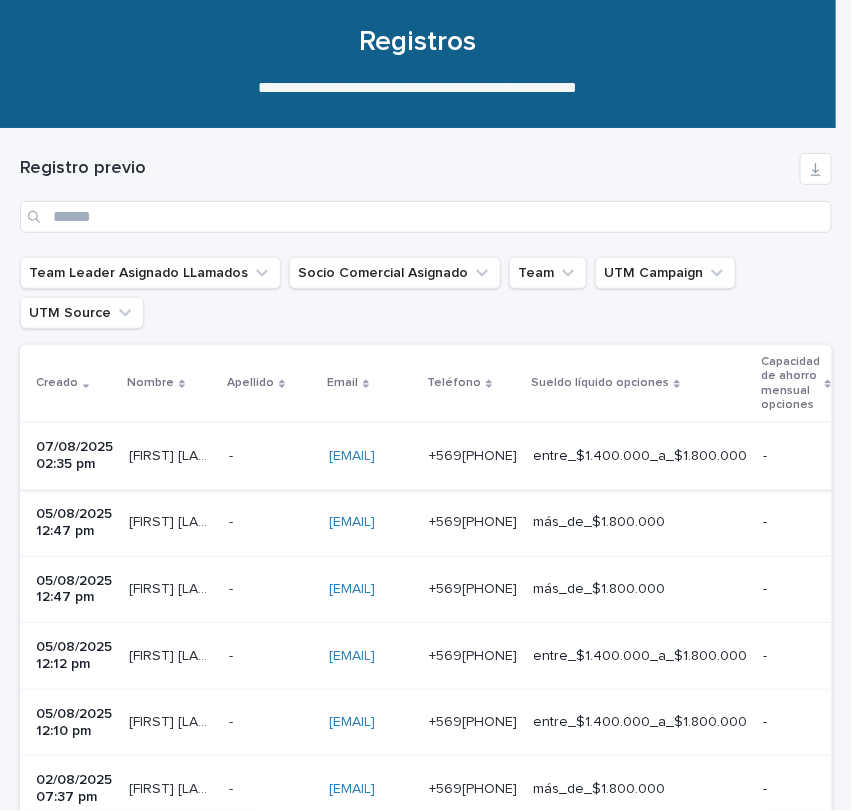 scroll, scrollTop: 153, scrollLeft: 0, axis: vertical 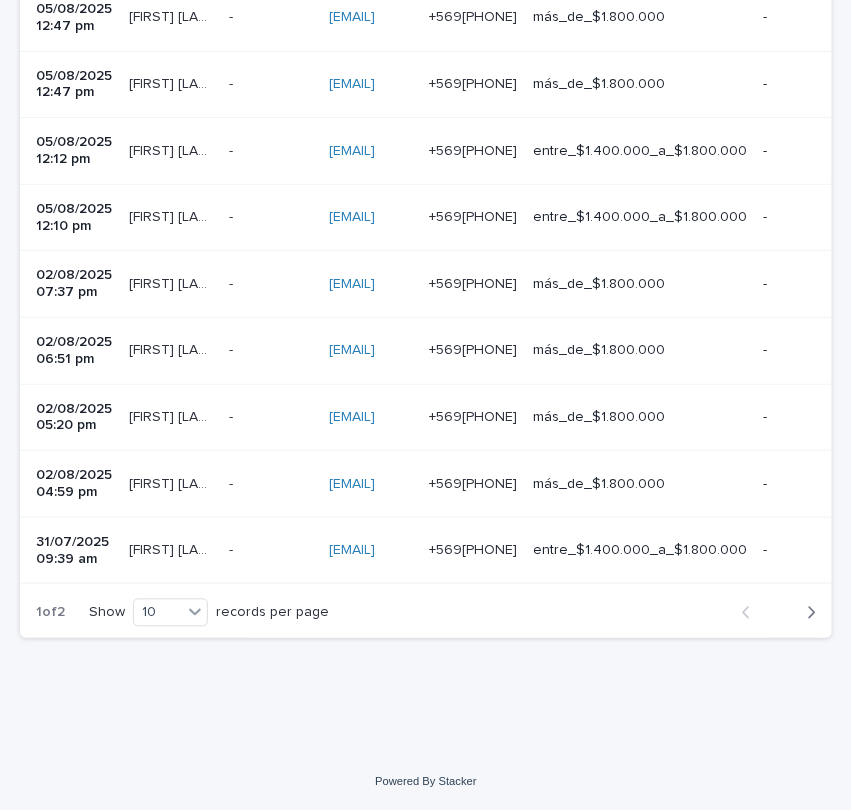 click 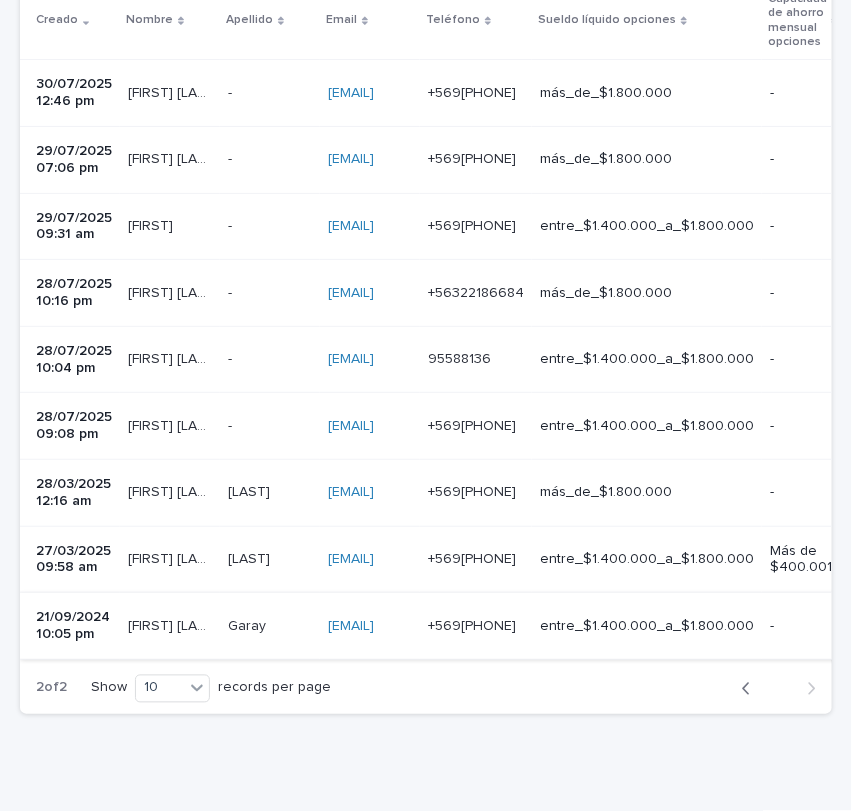 scroll, scrollTop: 598, scrollLeft: 0, axis: vertical 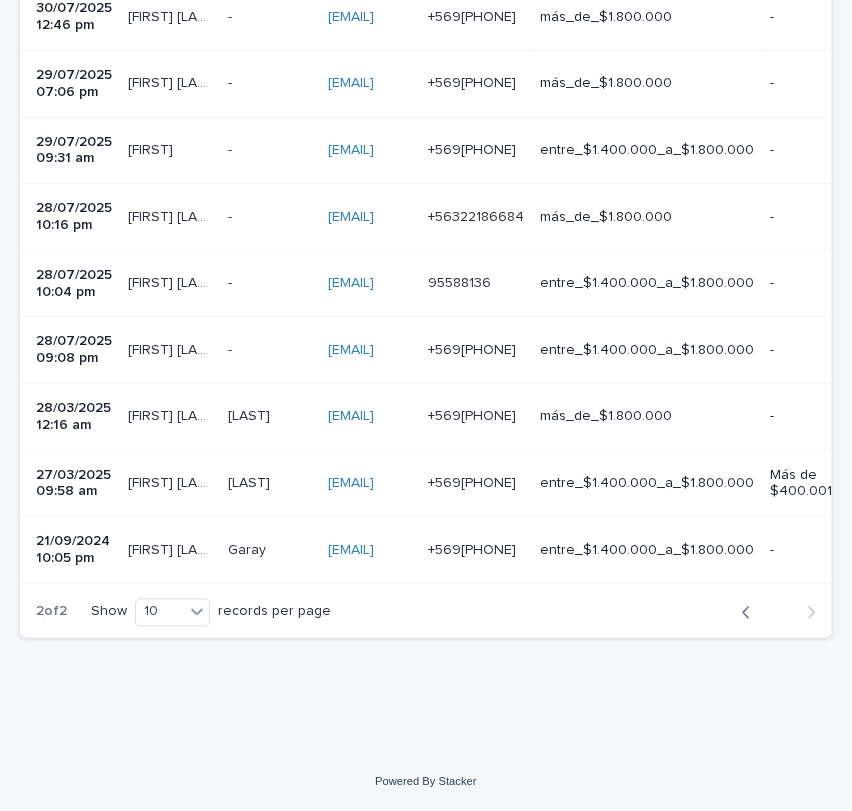 click at bounding box center [750, 613] 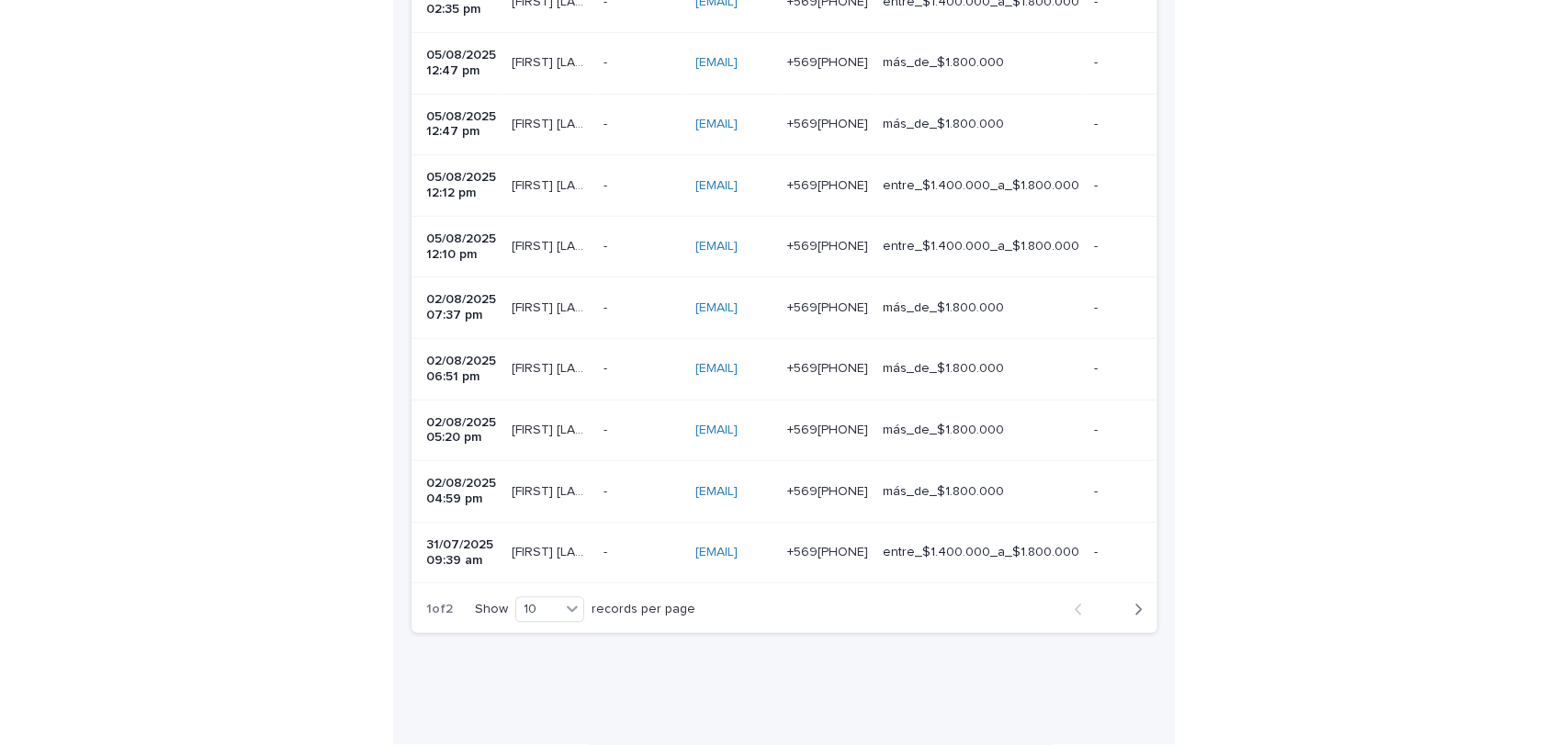 scroll, scrollTop: 580, scrollLeft: 0, axis: vertical 